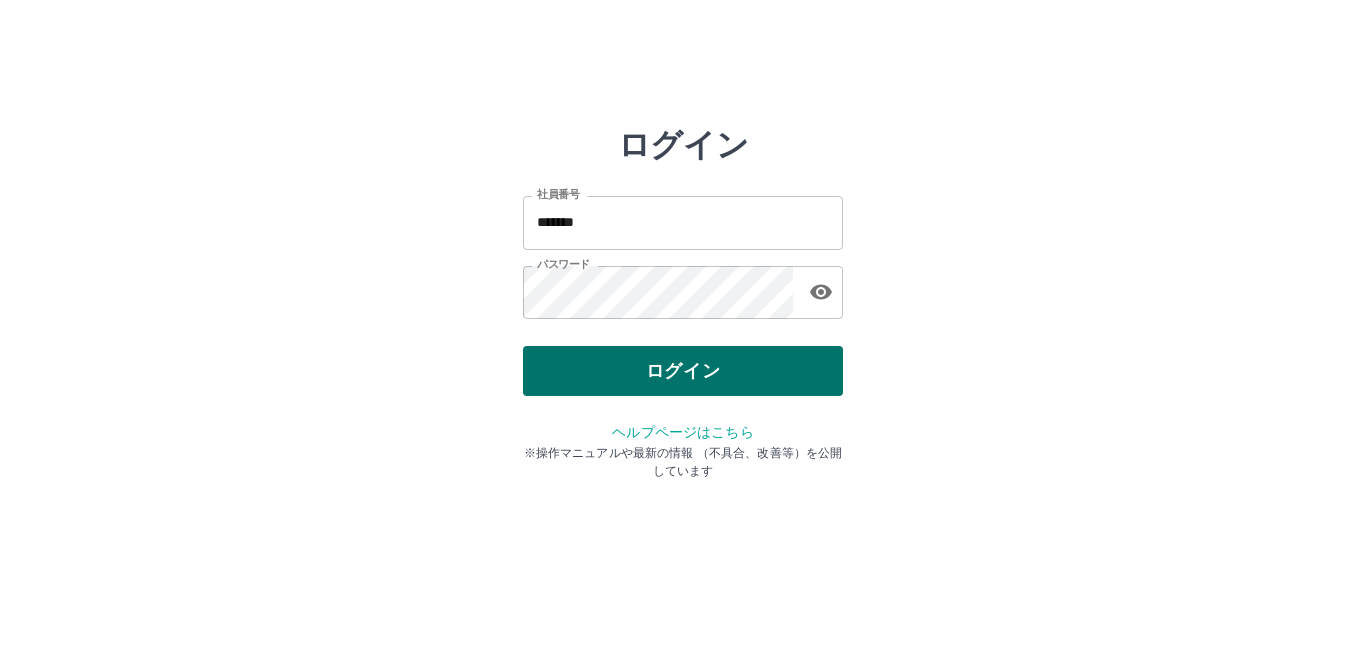 scroll, scrollTop: 0, scrollLeft: 0, axis: both 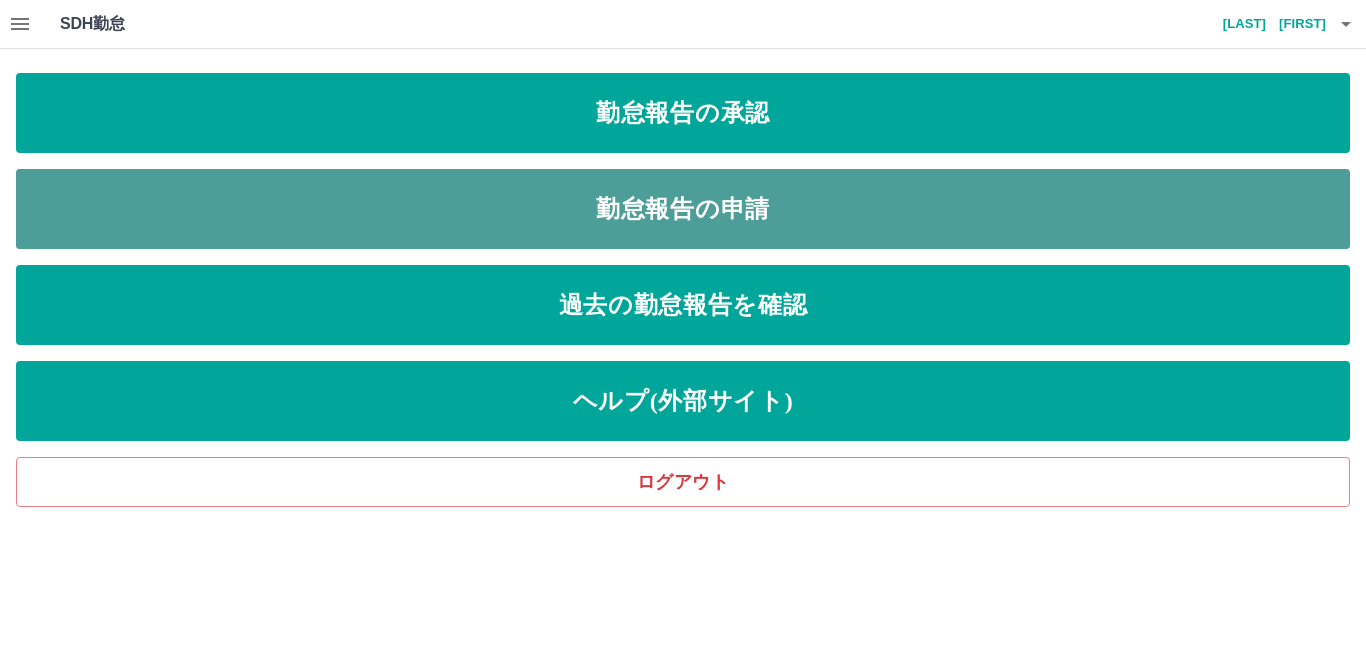 click on "勤怠報告の申請" at bounding box center (683, 209) 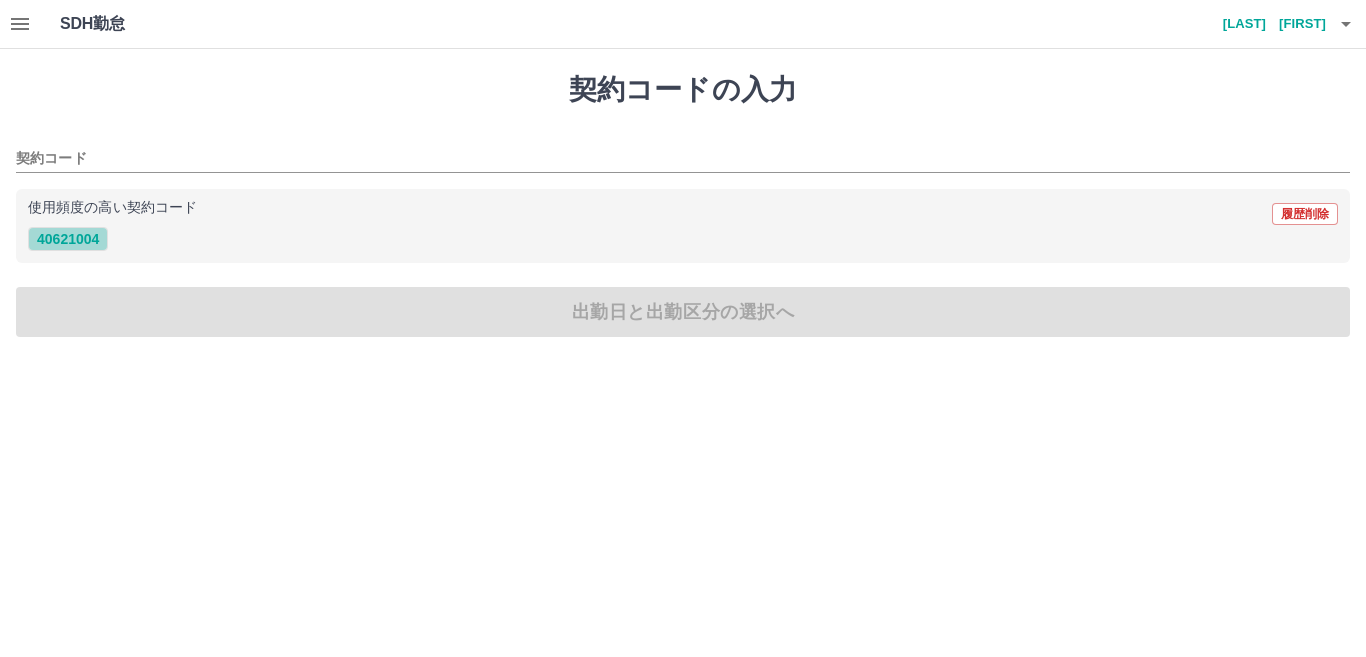 click on "40621004" at bounding box center [68, 239] 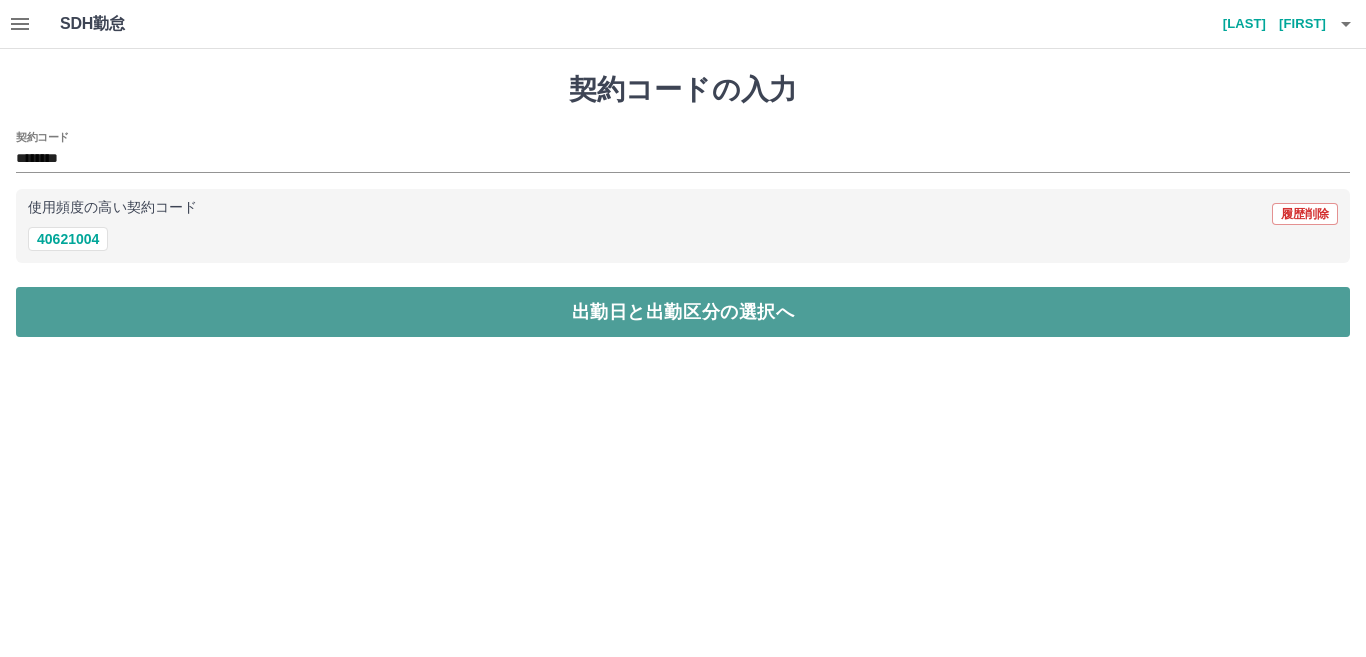 click on "出勤日と出勤区分の選択へ" at bounding box center (683, 312) 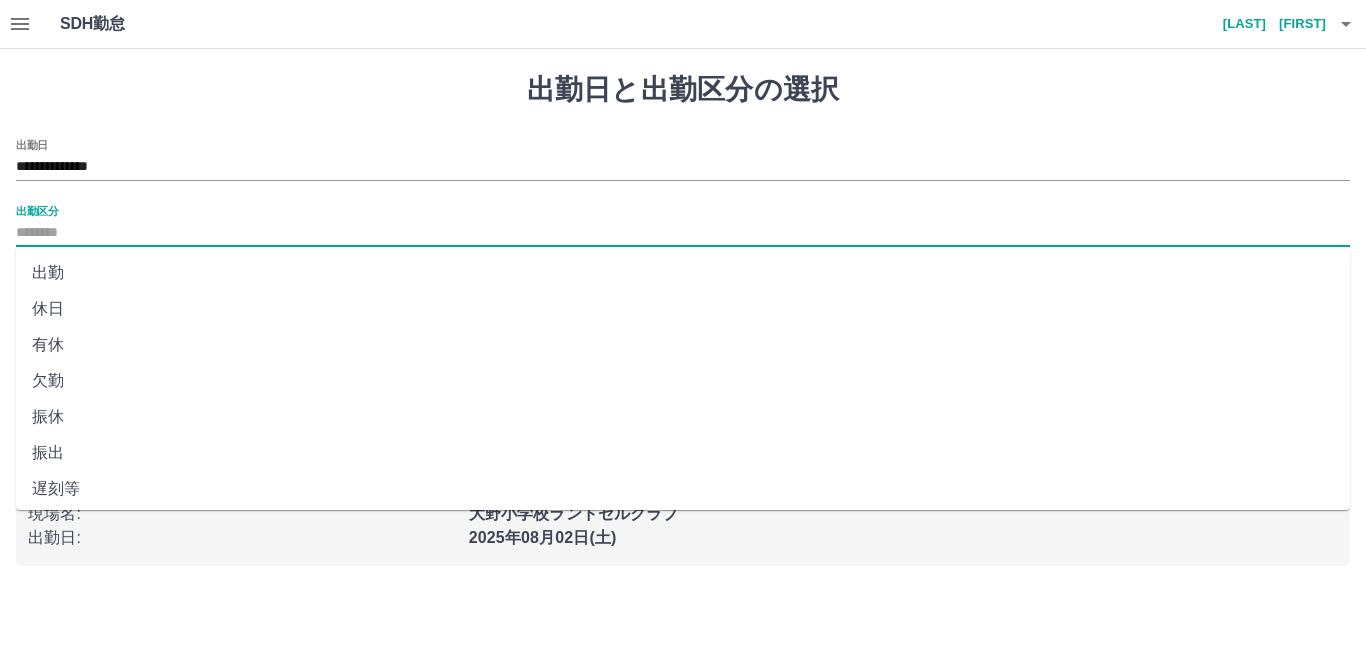 click on "出勤区分" at bounding box center [683, 233] 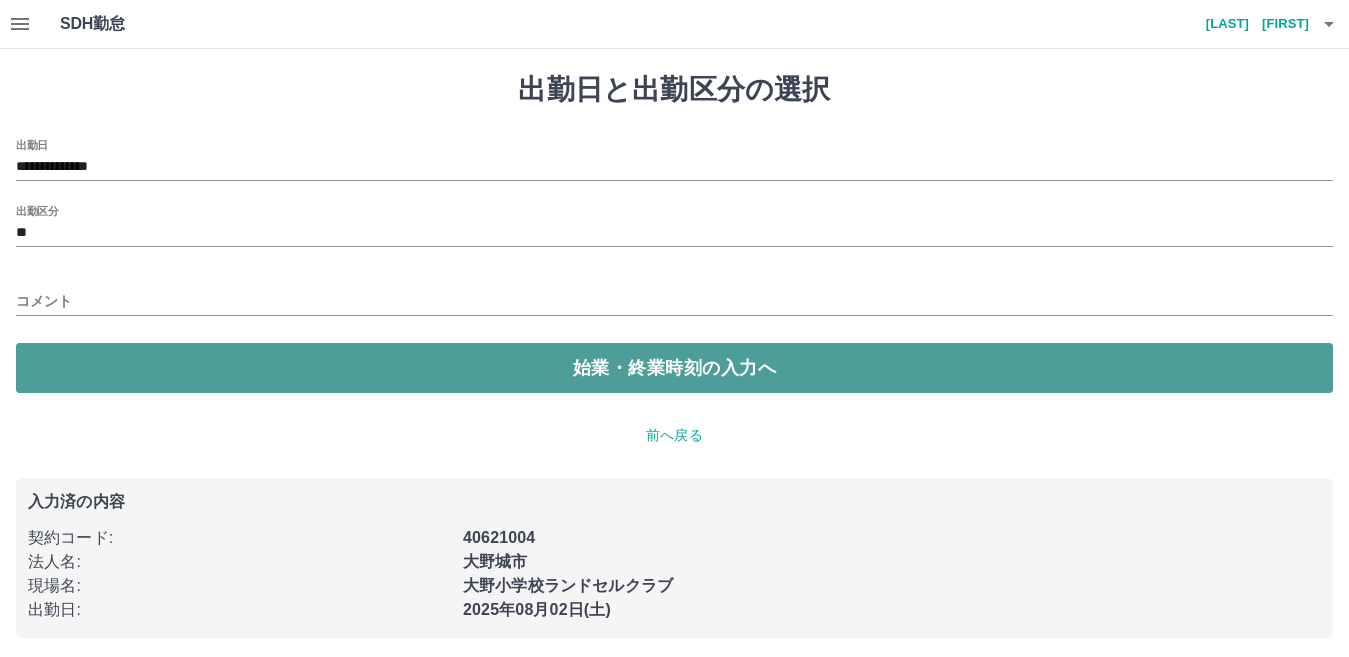 click on "始業・終業時刻の入力へ" at bounding box center (674, 368) 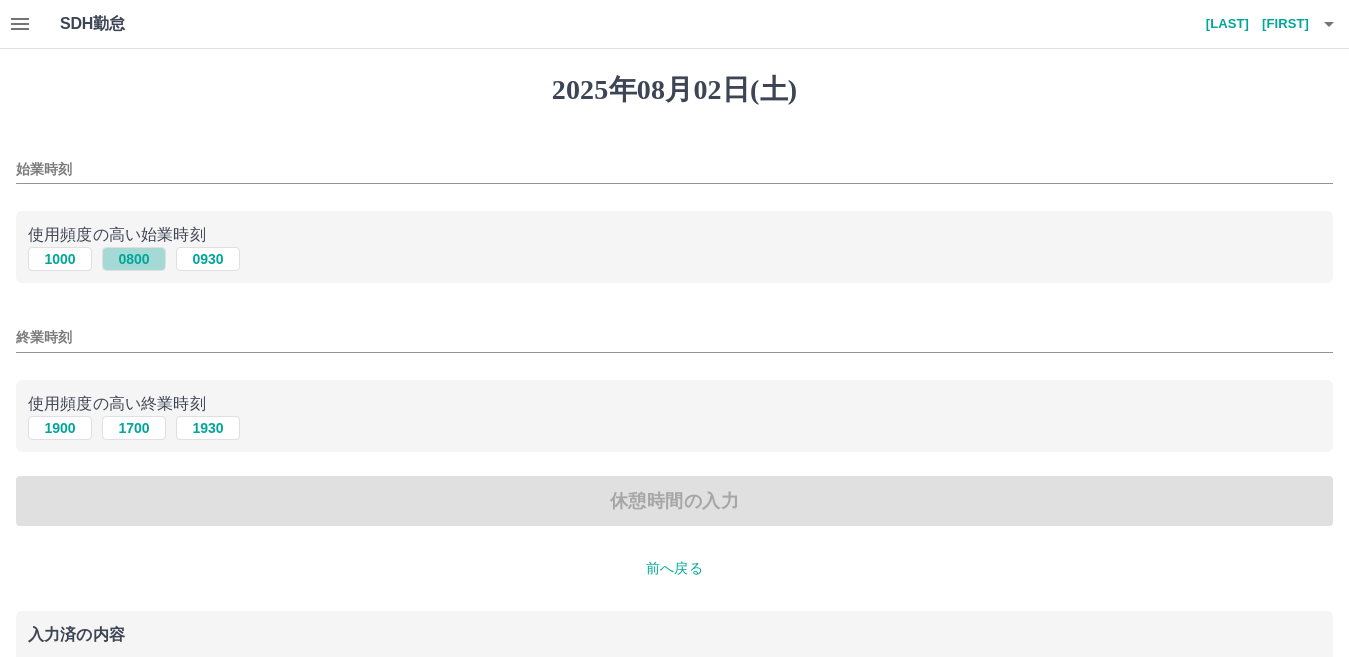 click on "0800" at bounding box center [134, 259] 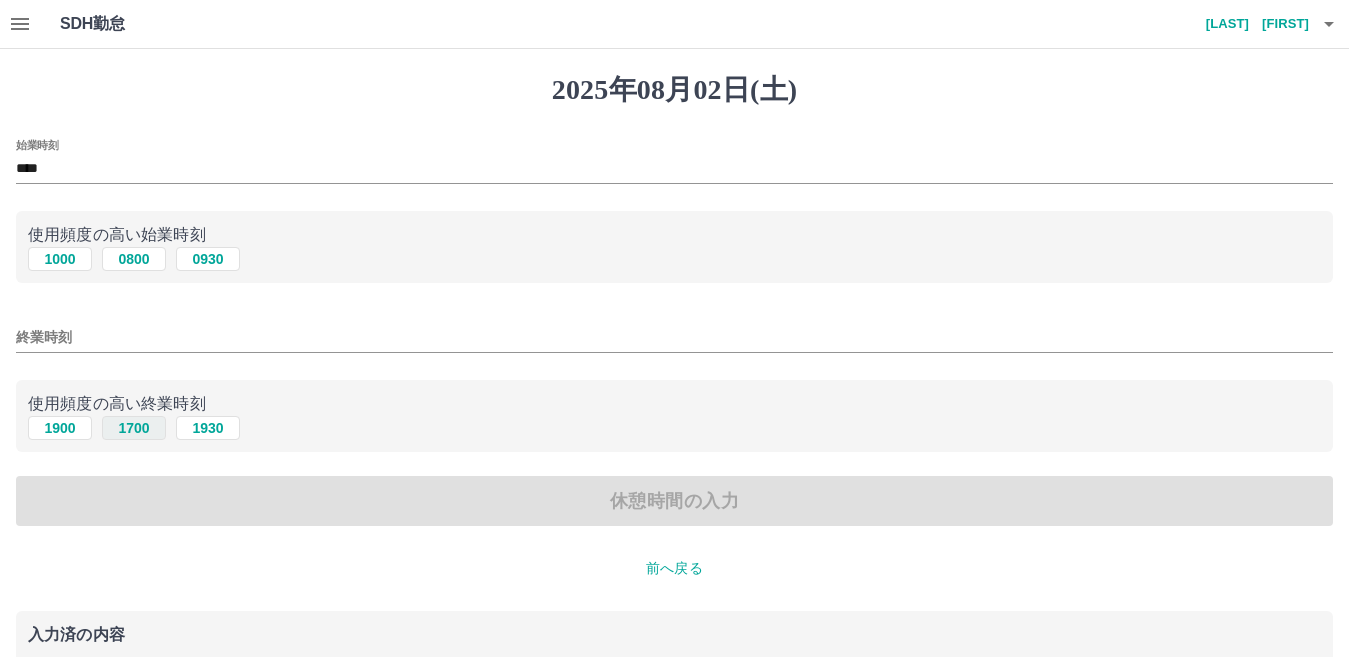 click on "1700" at bounding box center (134, 428) 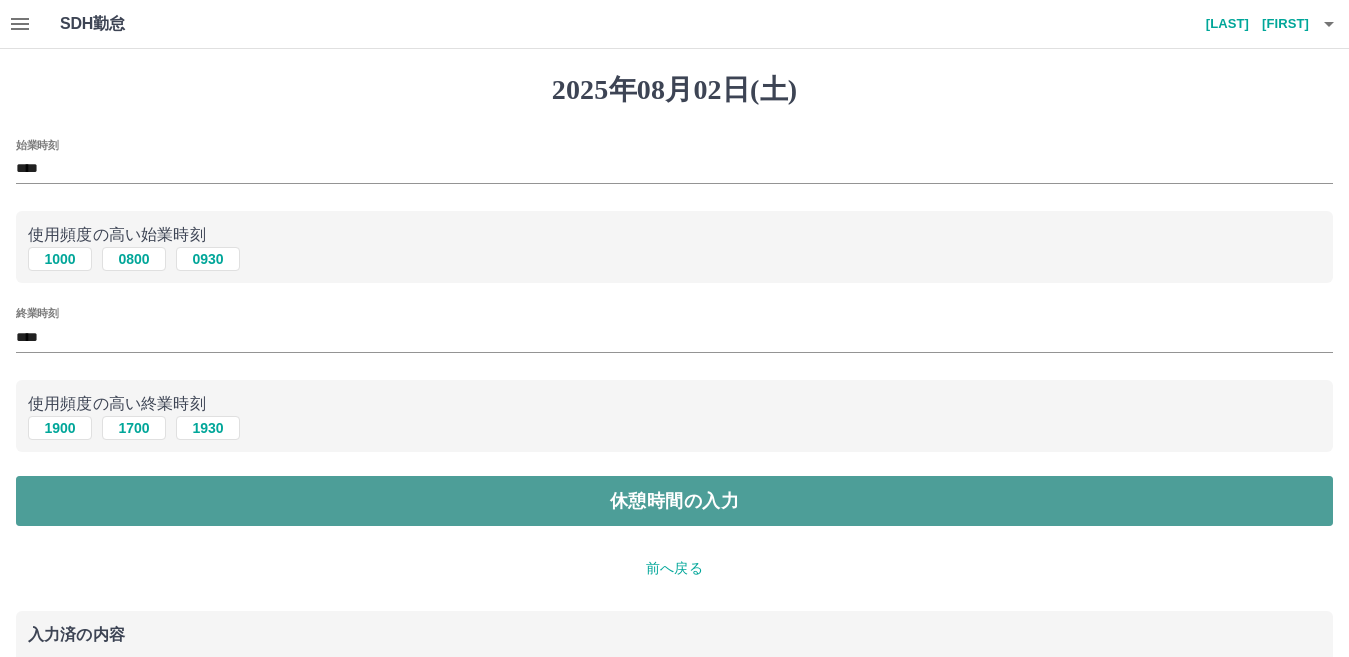 click on "休憩時間の入力" at bounding box center (674, 501) 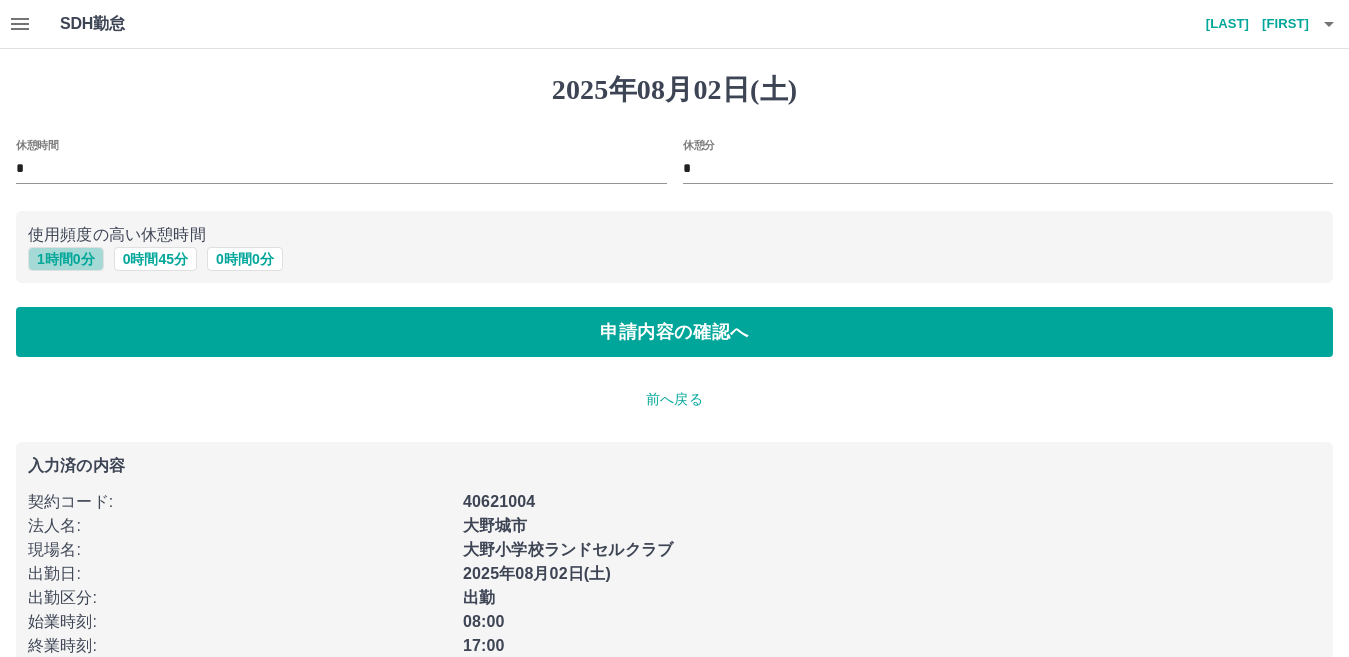 click on "1 時間 0 分" at bounding box center [66, 259] 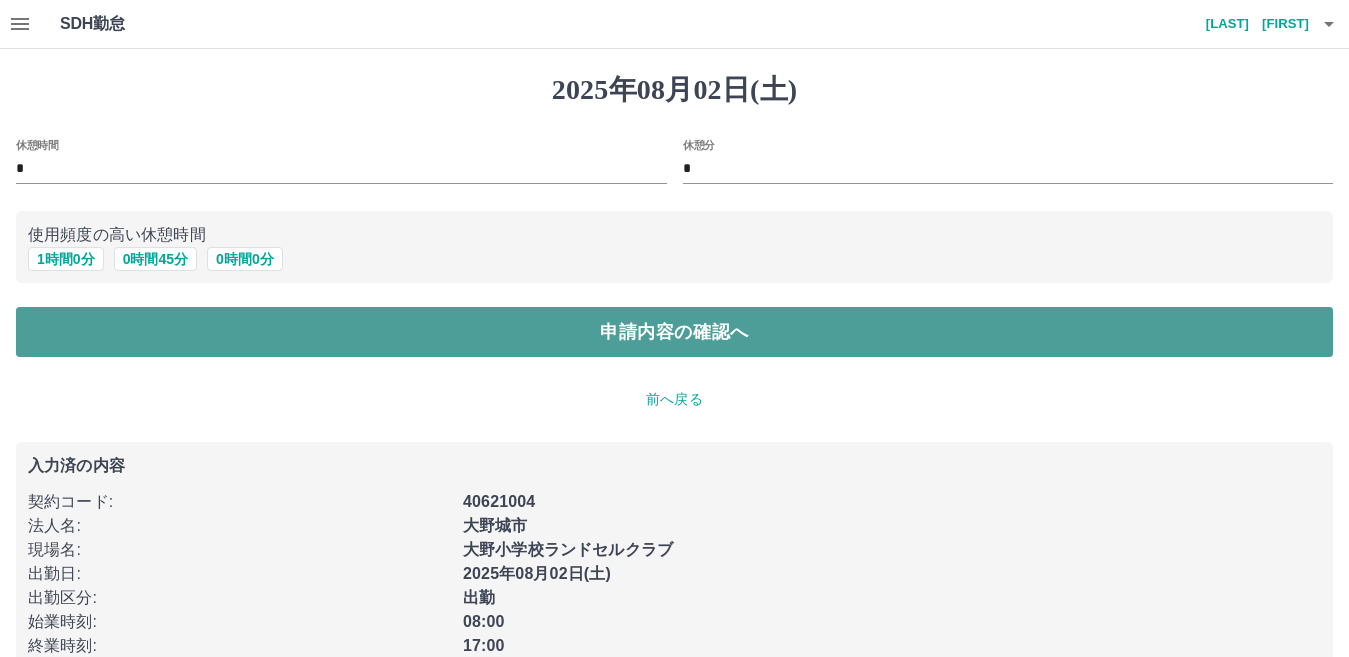 click on "申請内容の確認へ" at bounding box center (674, 332) 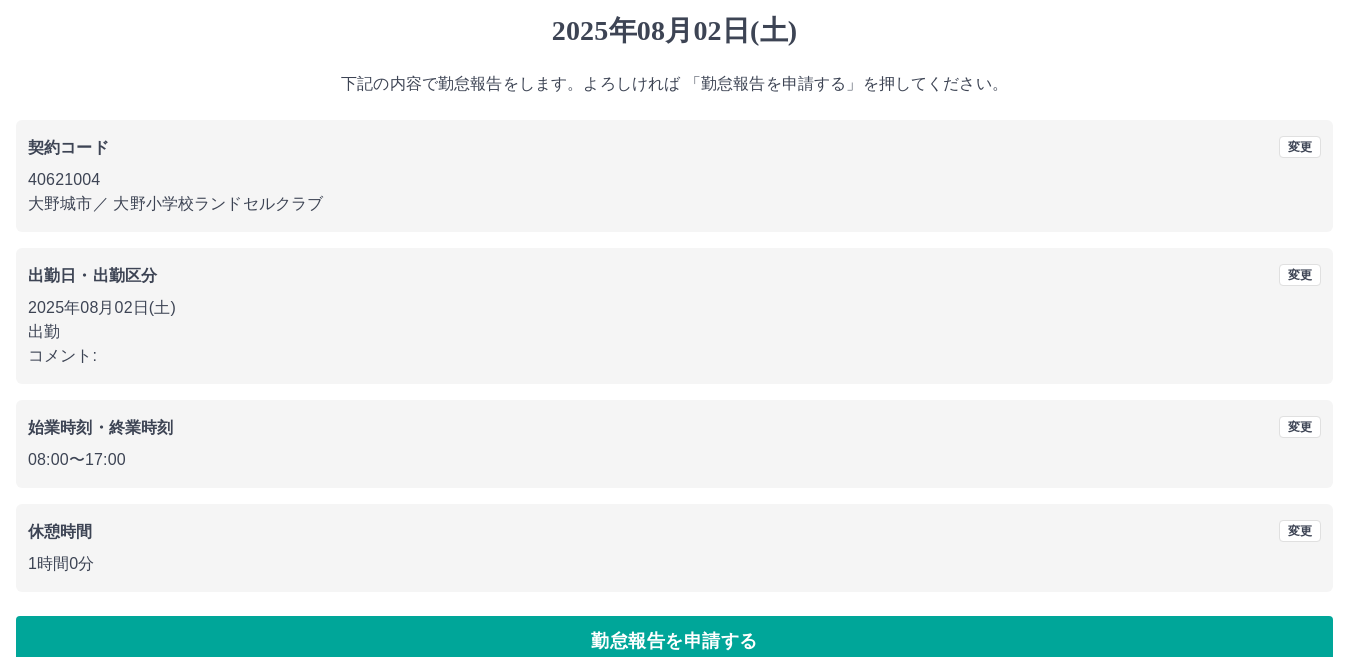 scroll, scrollTop: 92, scrollLeft: 0, axis: vertical 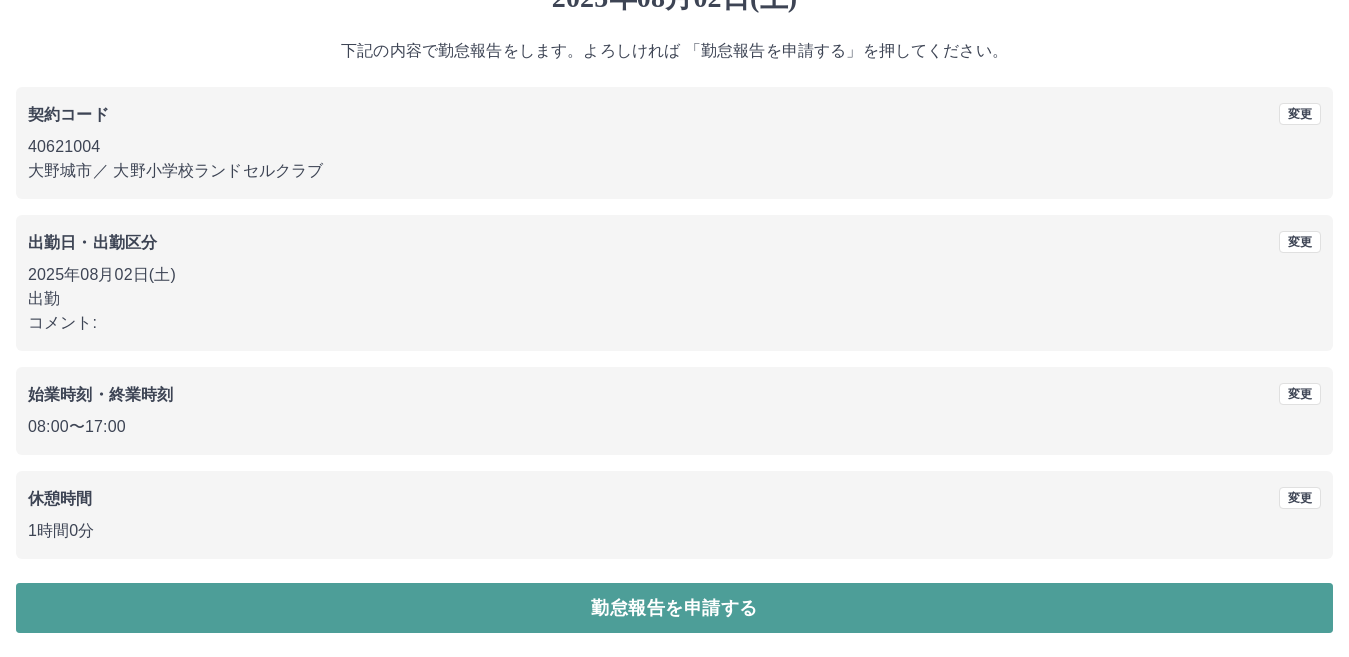 click on "勤怠報告を申請する" at bounding box center (674, 608) 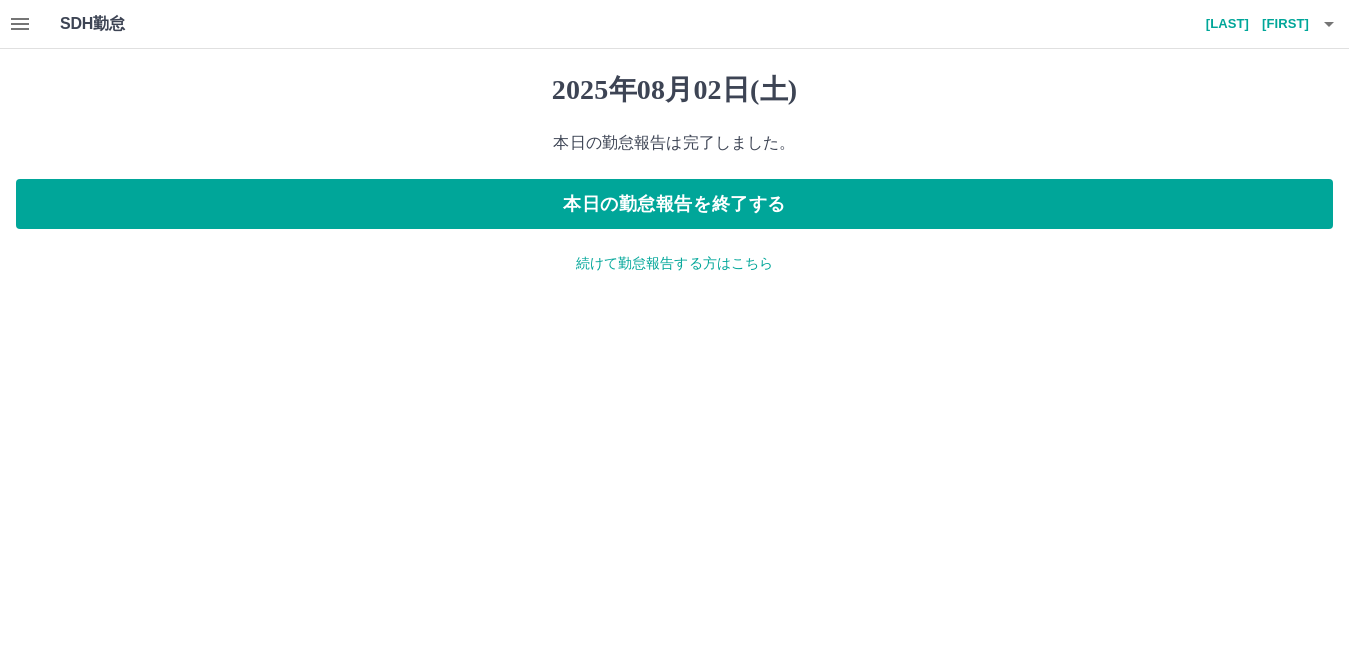 scroll, scrollTop: 0, scrollLeft: 0, axis: both 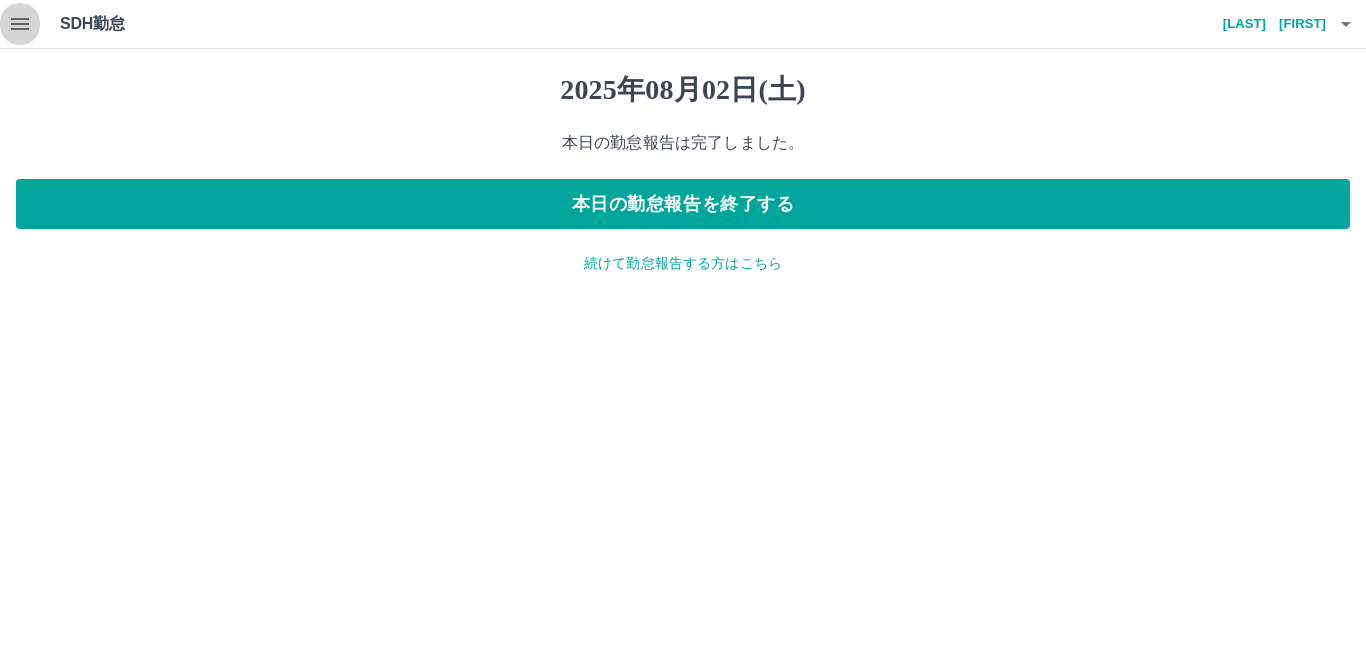 click 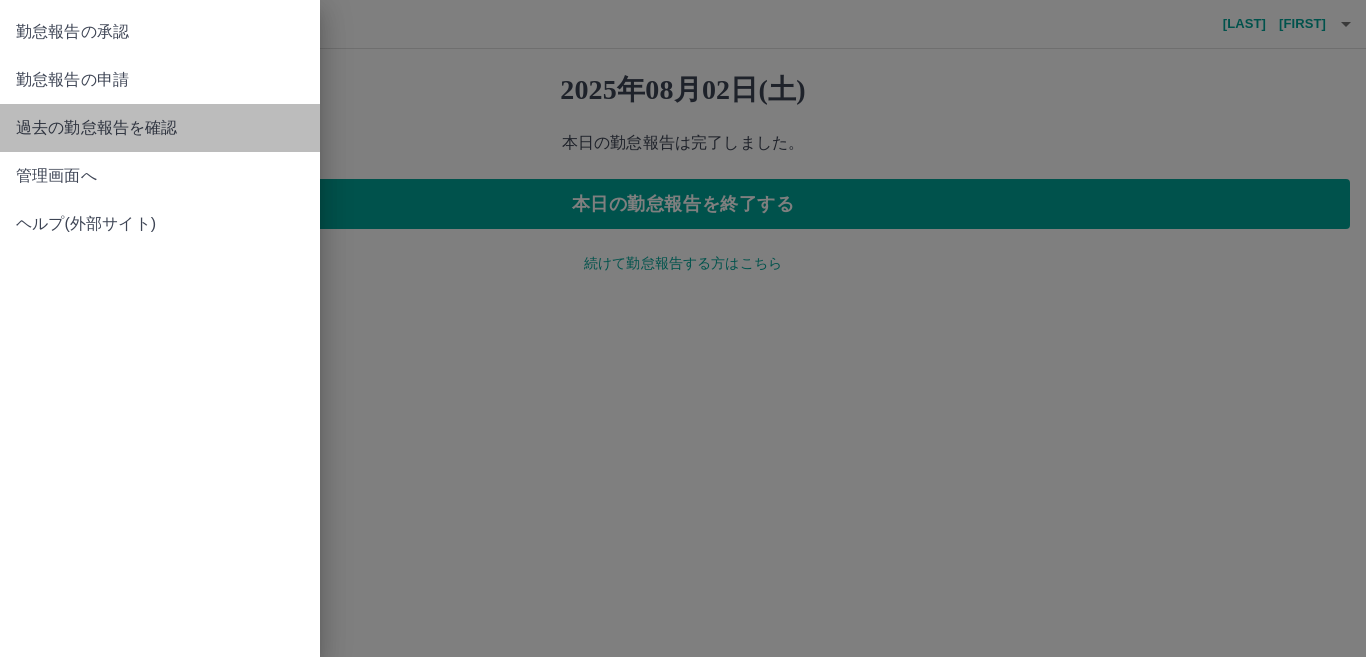 click on "過去の勤怠報告を確認" at bounding box center [160, 128] 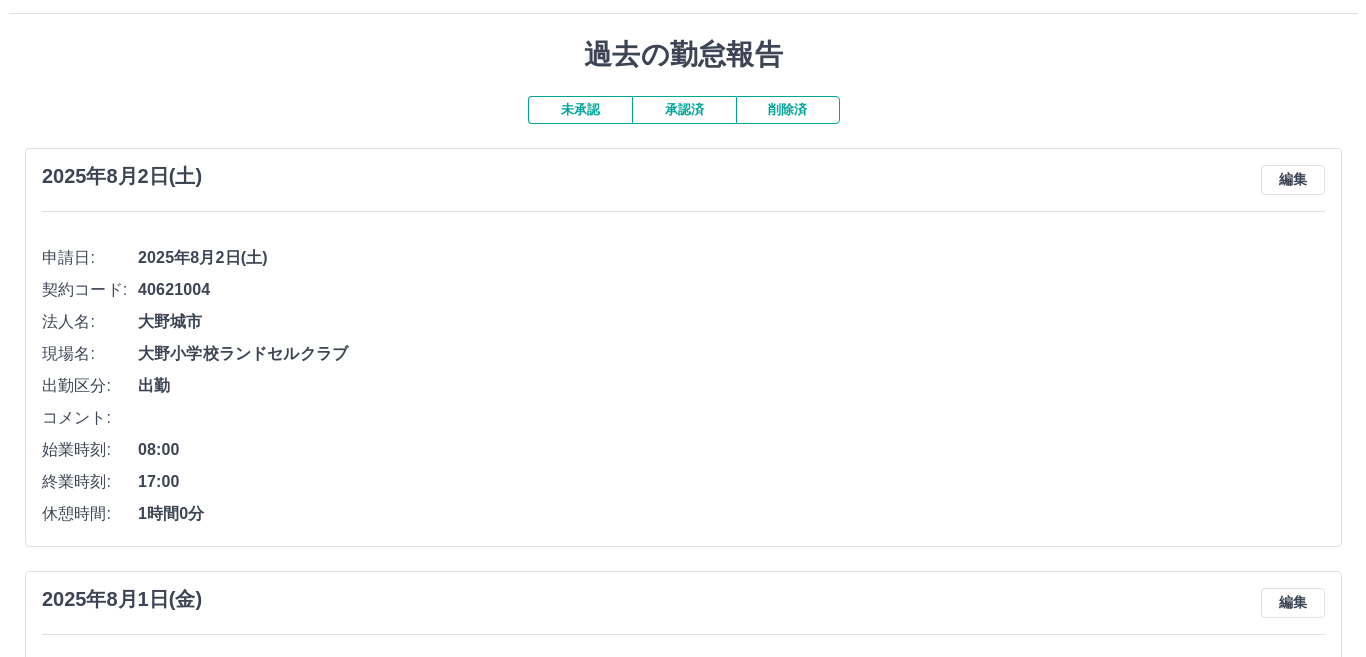 scroll, scrollTop: 0, scrollLeft: 0, axis: both 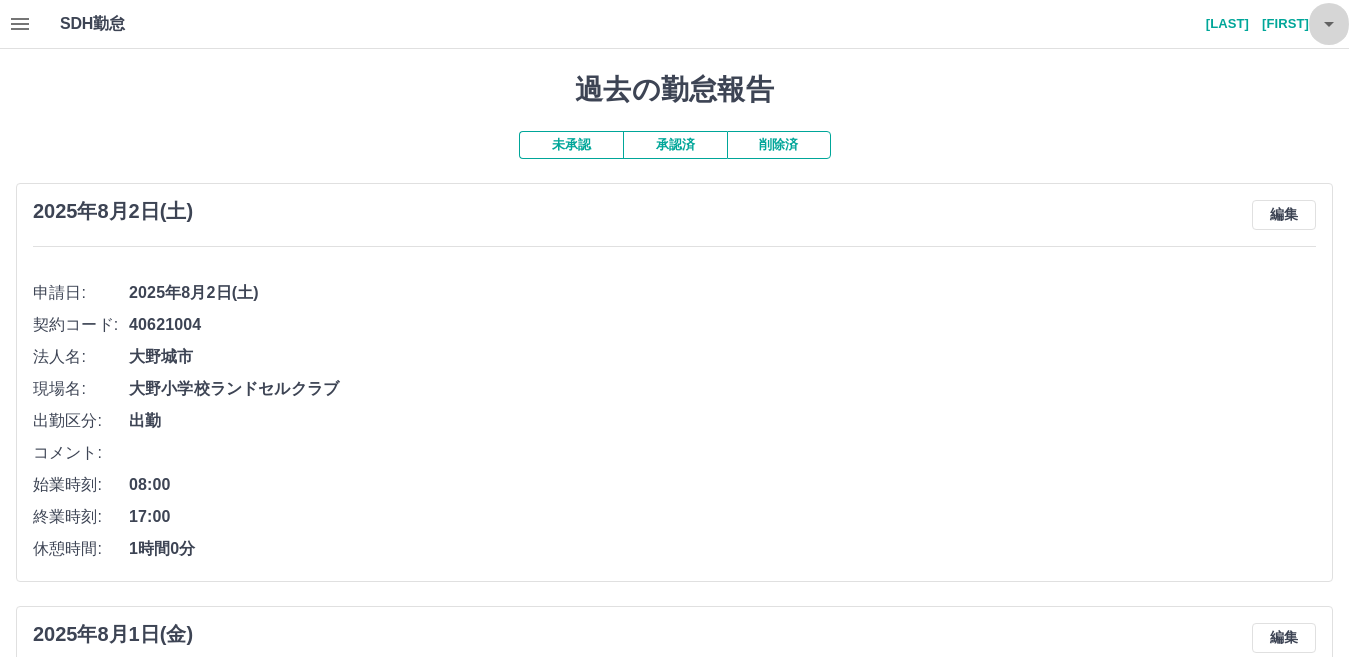 click 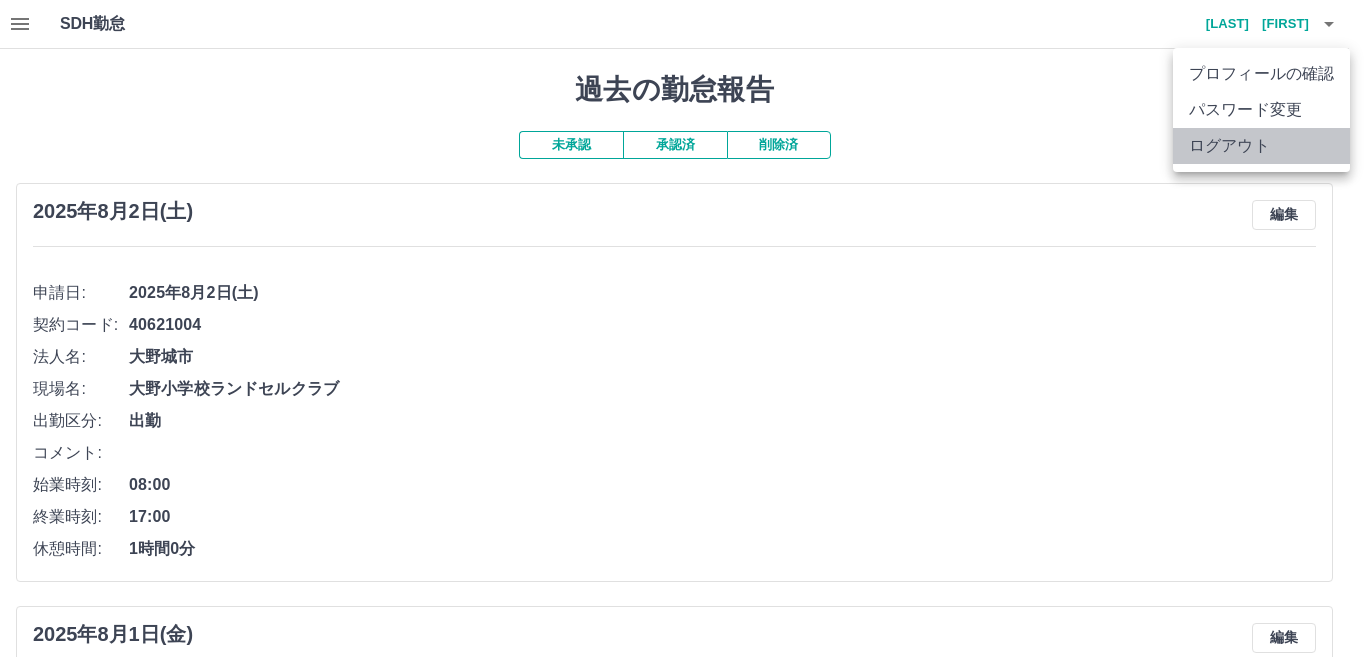 click on "ログアウト" at bounding box center (1261, 146) 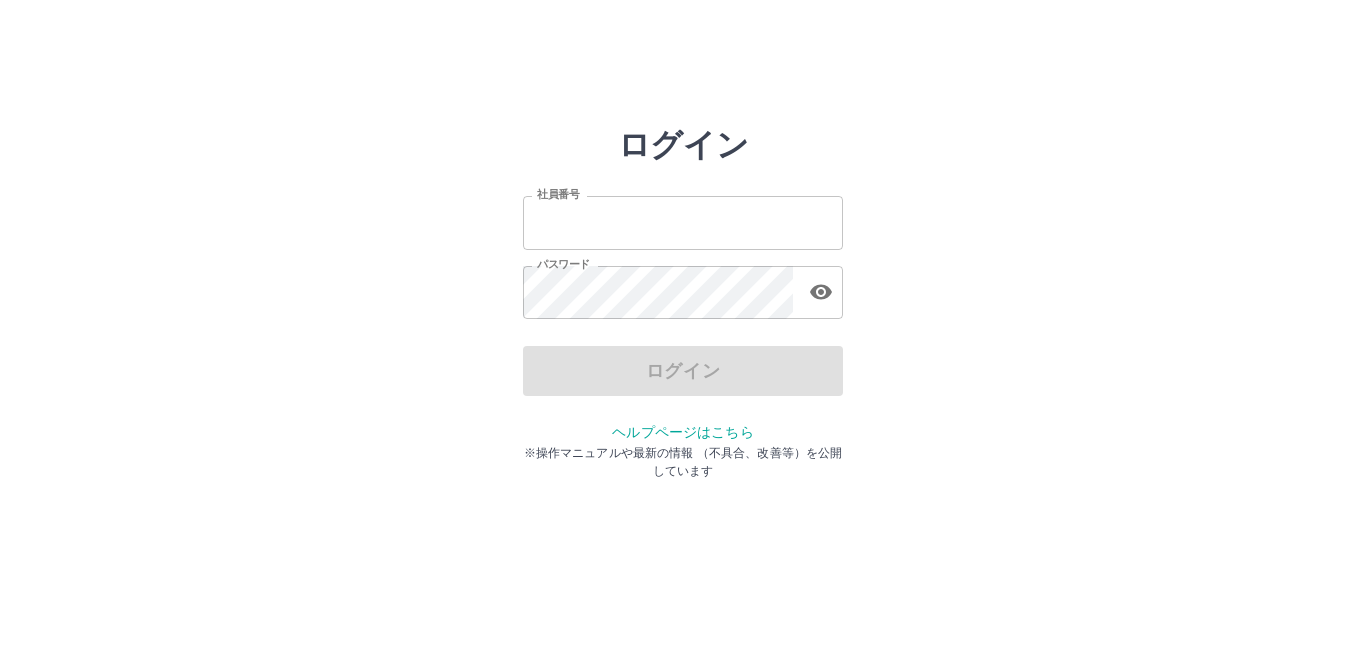 scroll, scrollTop: 0, scrollLeft: 0, axis: both 